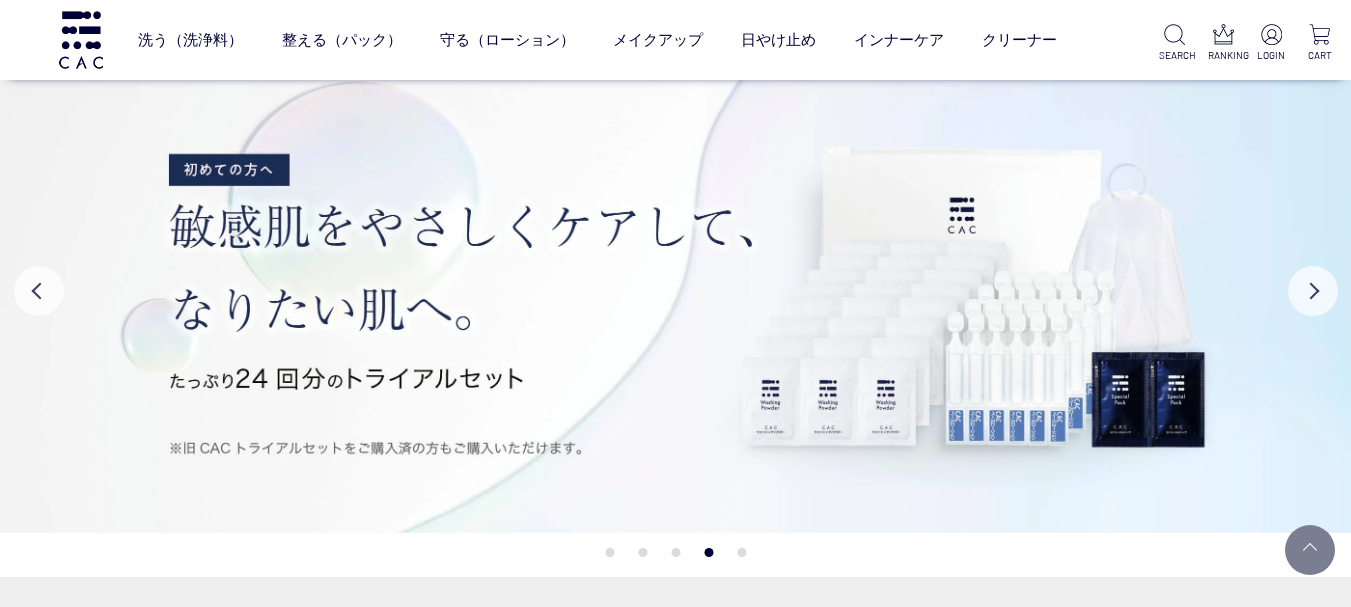 scroll, scrollTop: 200, scrollLeft: 0, axis: vertical 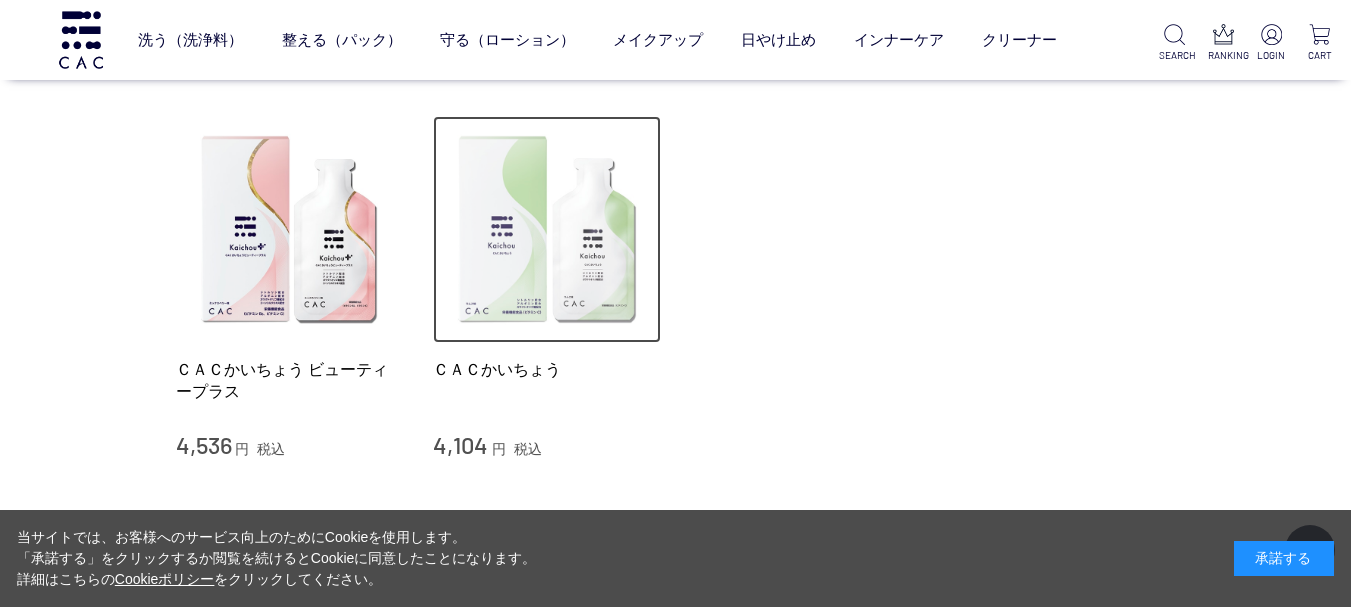 click at bounding box center [547, 230] 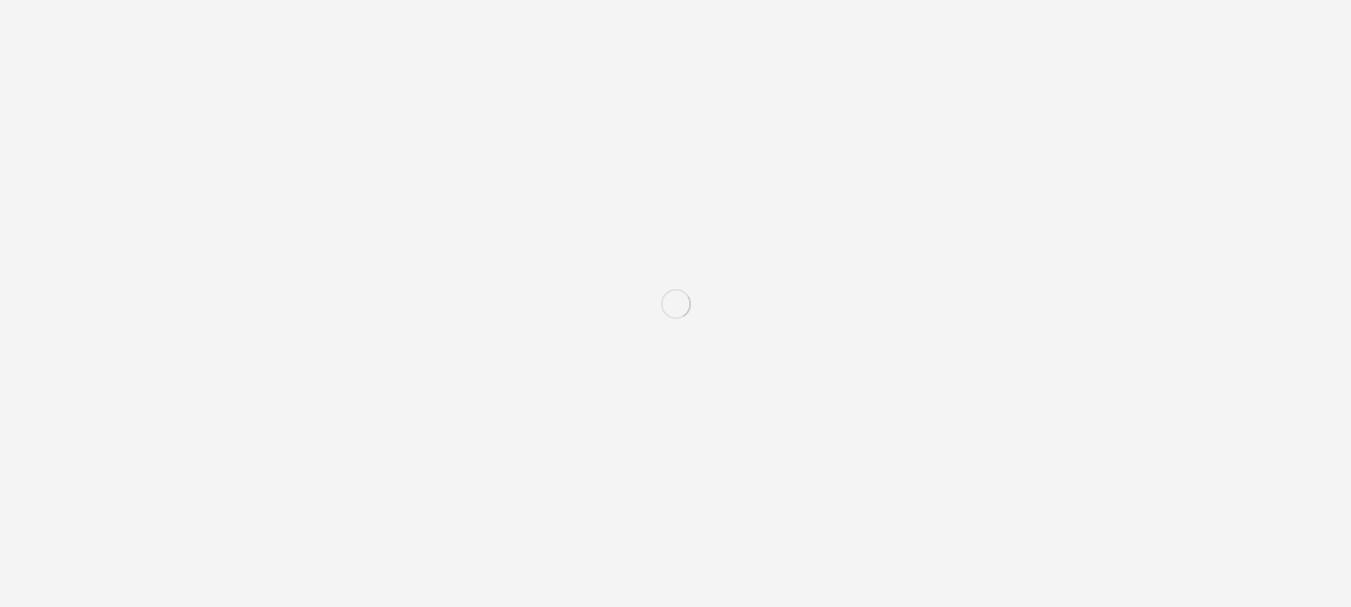 scroll, scrollTop: 0, scrollLeft: 0, axis: both 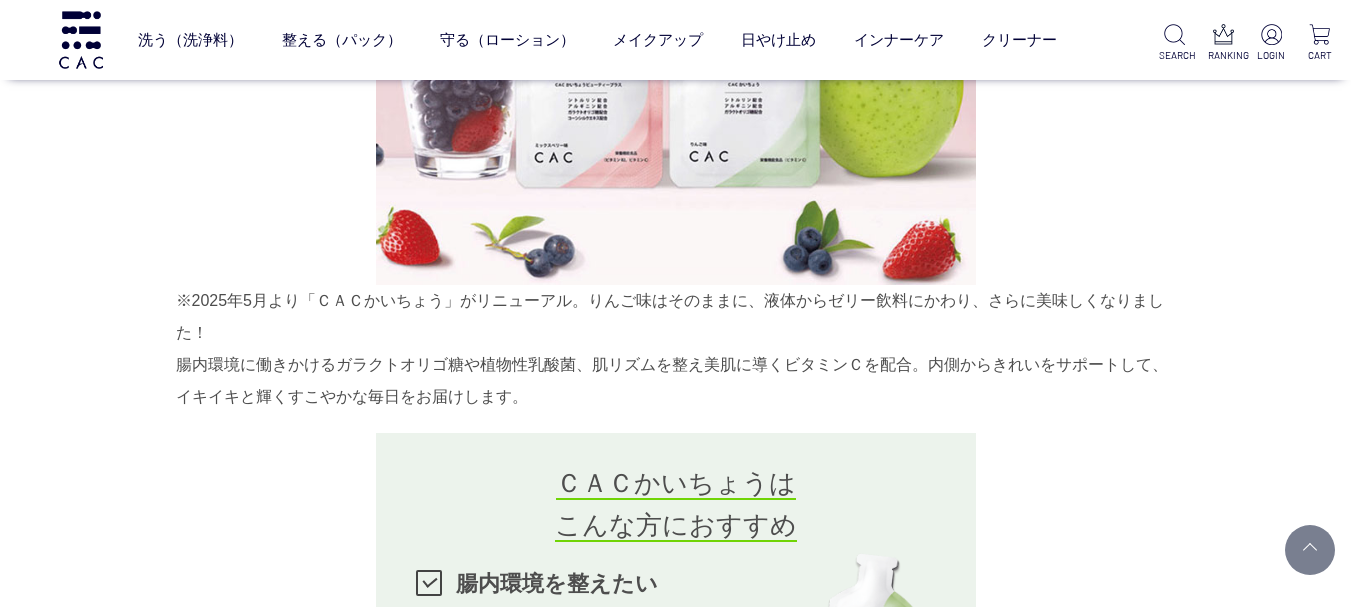 drag, startPoint x: 179, startPoint y: 287, endPoint x: 531, endPoint y: 404, distance: 370.9353 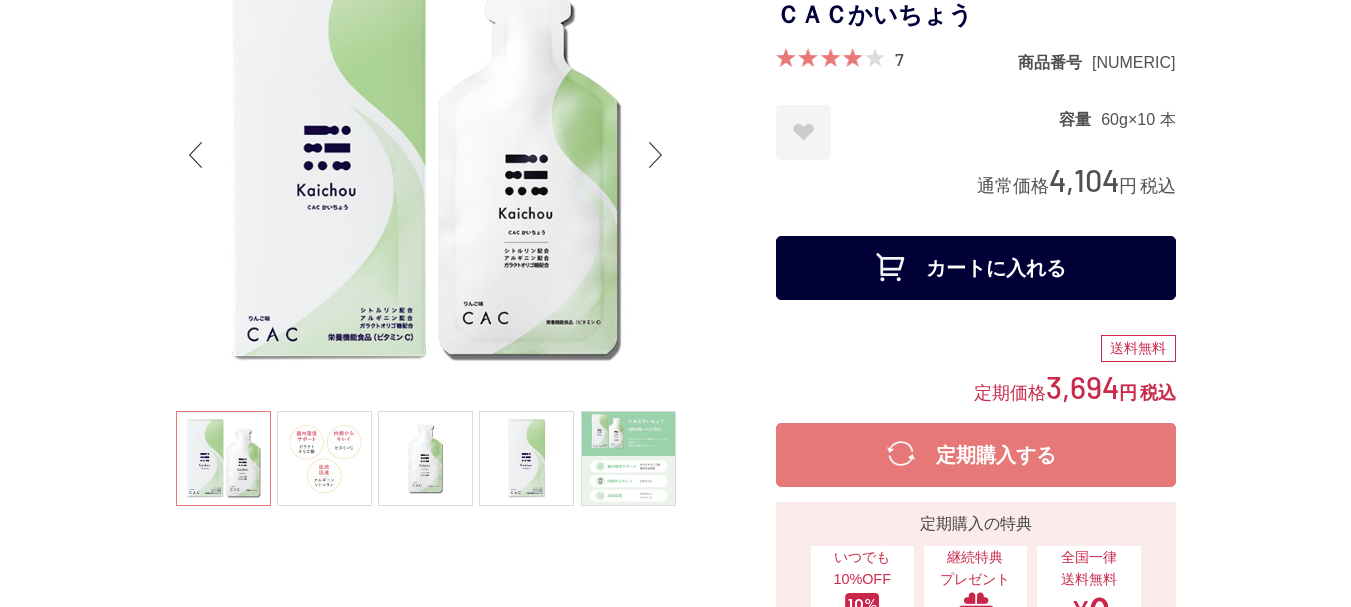 scroll, scrollTop: 0, scrollLeft: 0, axis: both 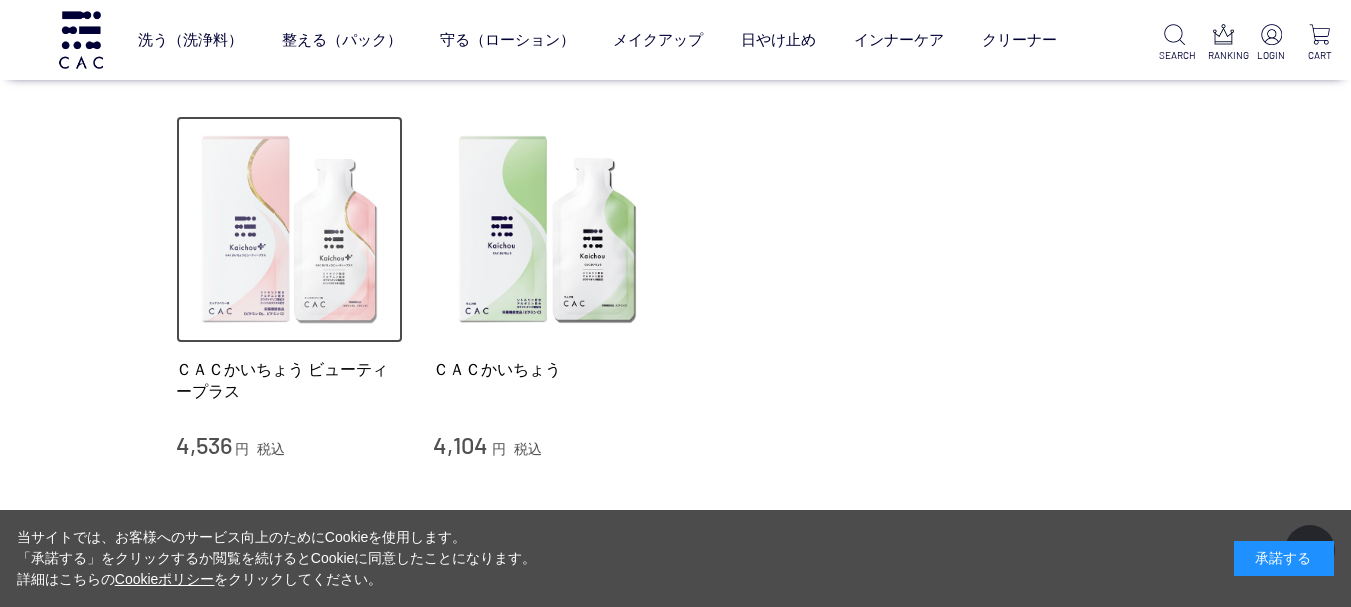 click at bounding box center [290, 230] 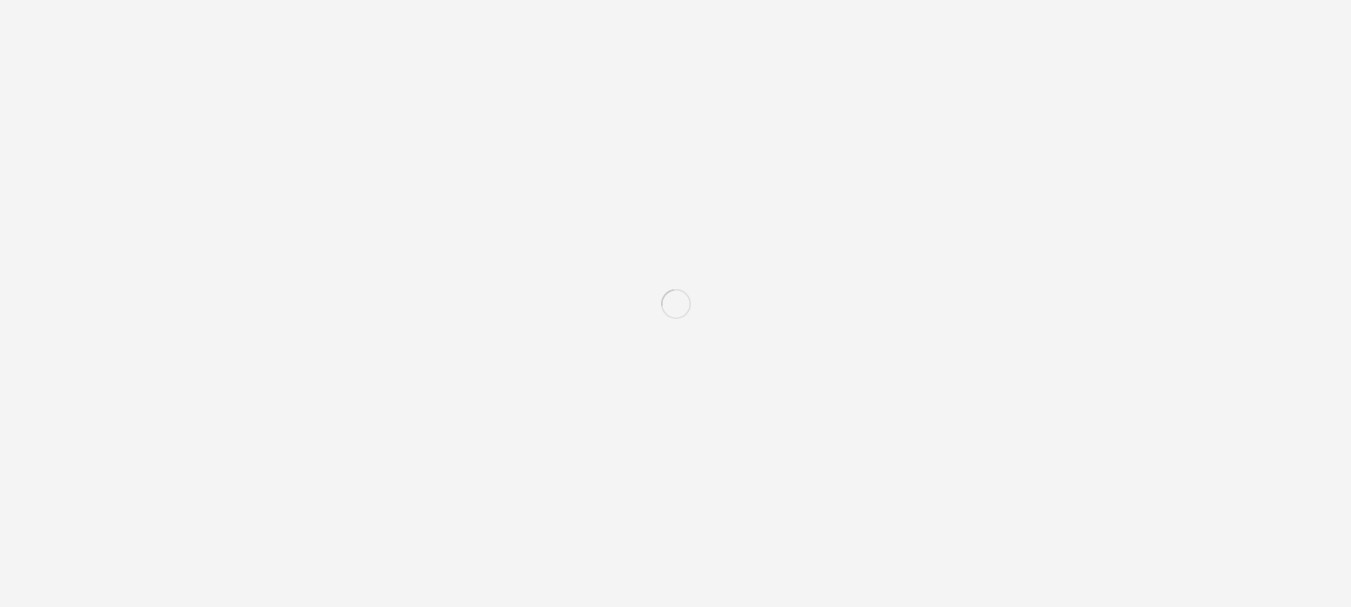 scroll, scrollTop: 0, scrollLeft: 0, axis: both 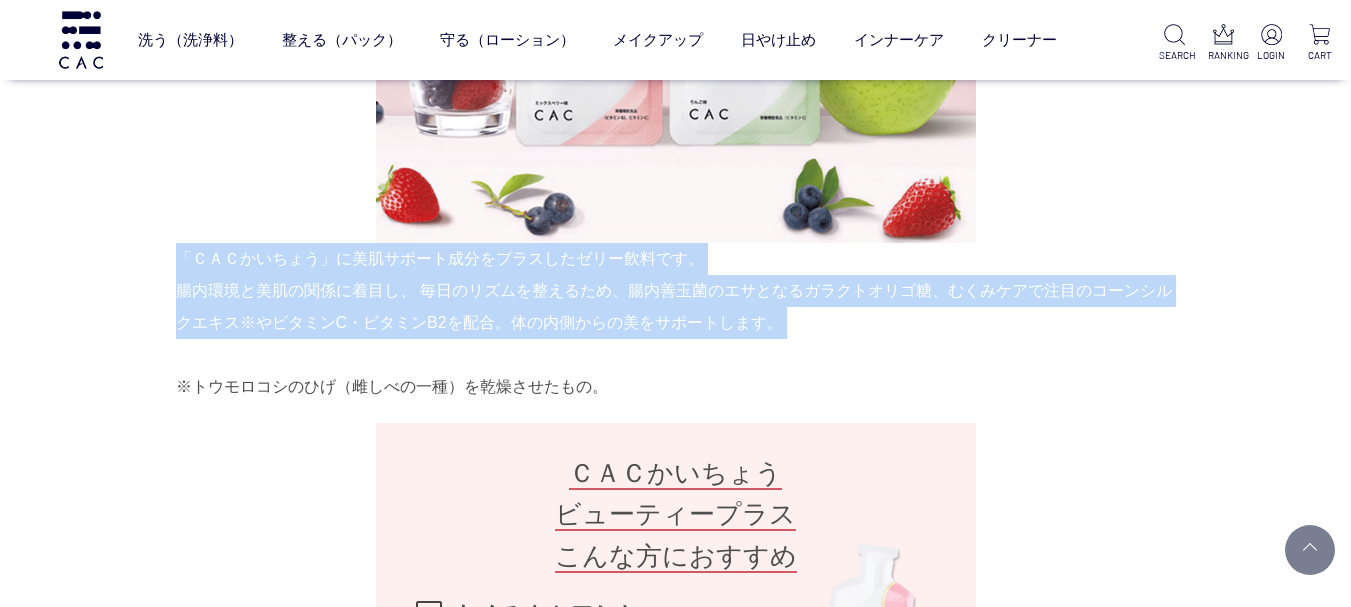 drag, startPoint x: 178, startPoint y: 258, endPoint x: 779, endPoint y: 367, distance: 610.8044 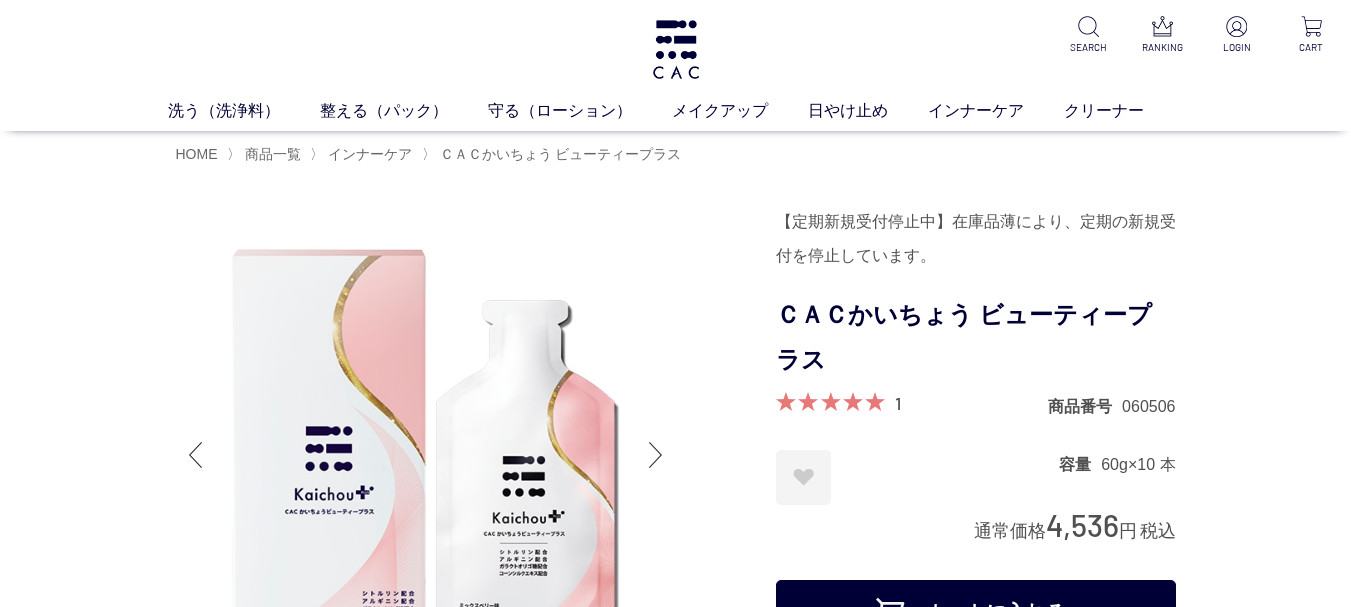 scroll, scrollTop: 100, scrollLeft: 0, axis: vertical 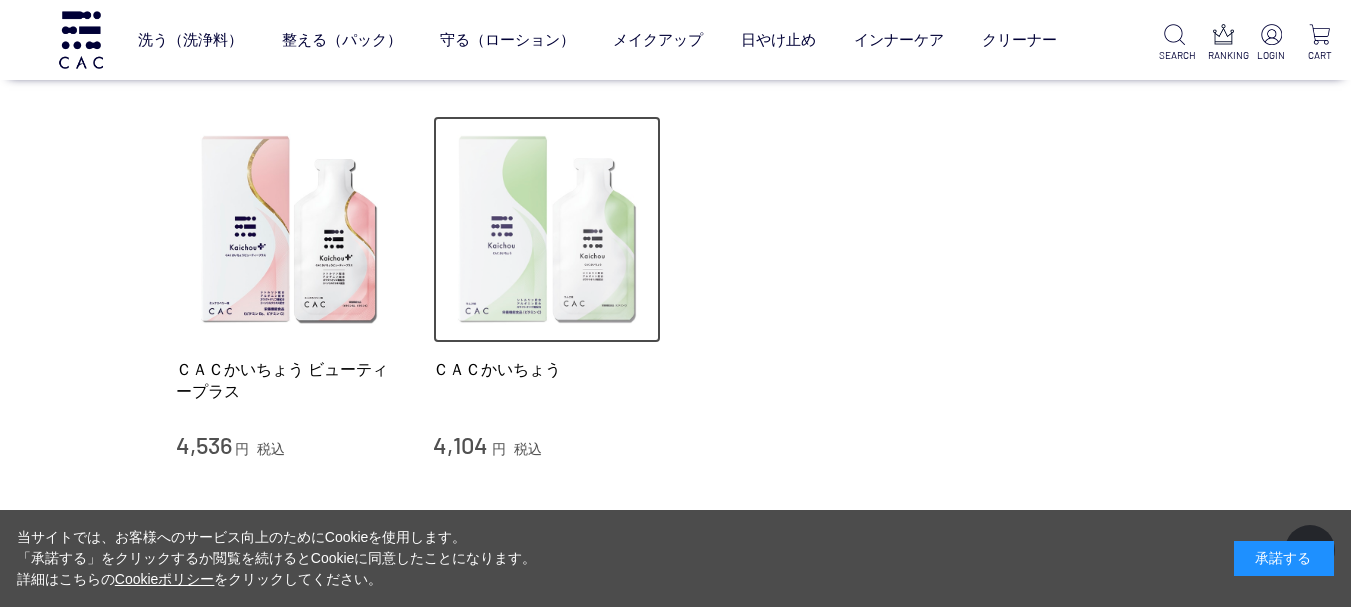 click at bounding box center [547, 230] 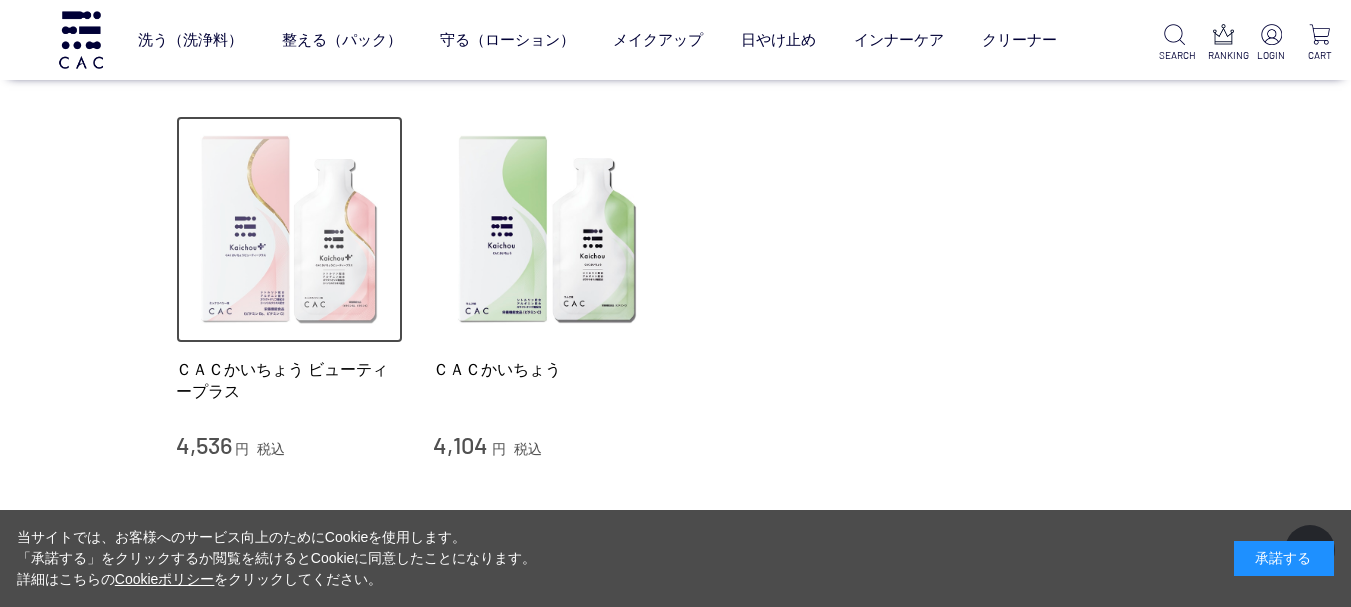 click at bounding box center [290, 230] 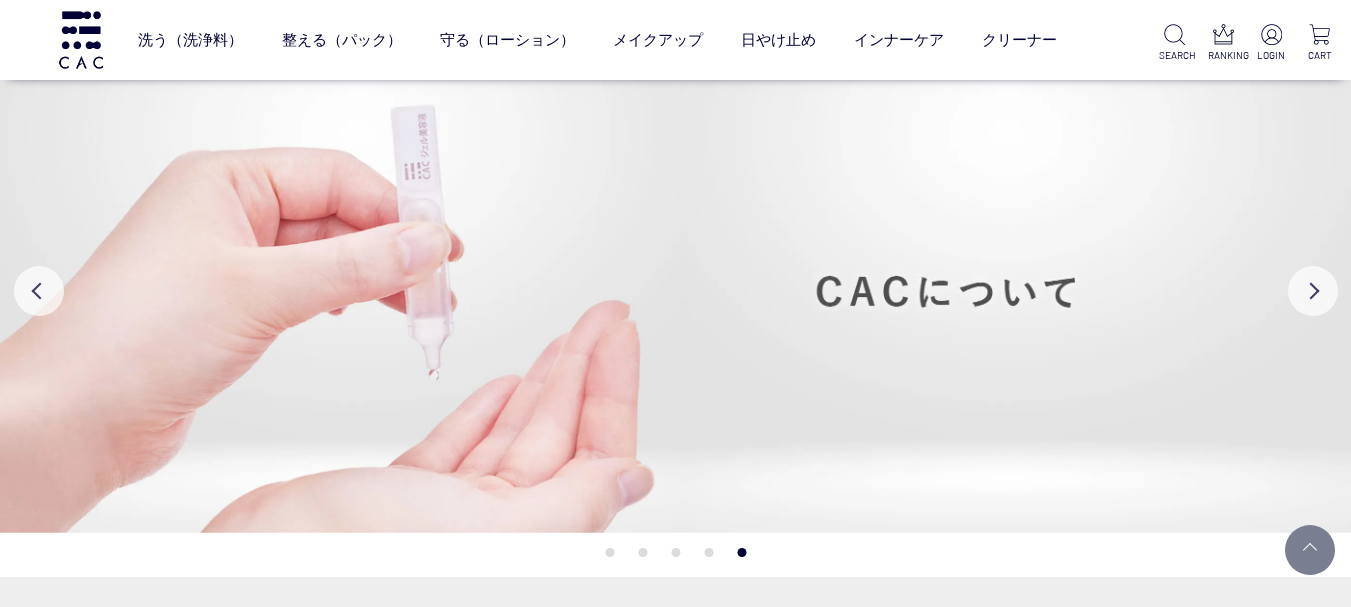 scroll, scrollTop: 200, scrollLeft: 0, axis: vertical 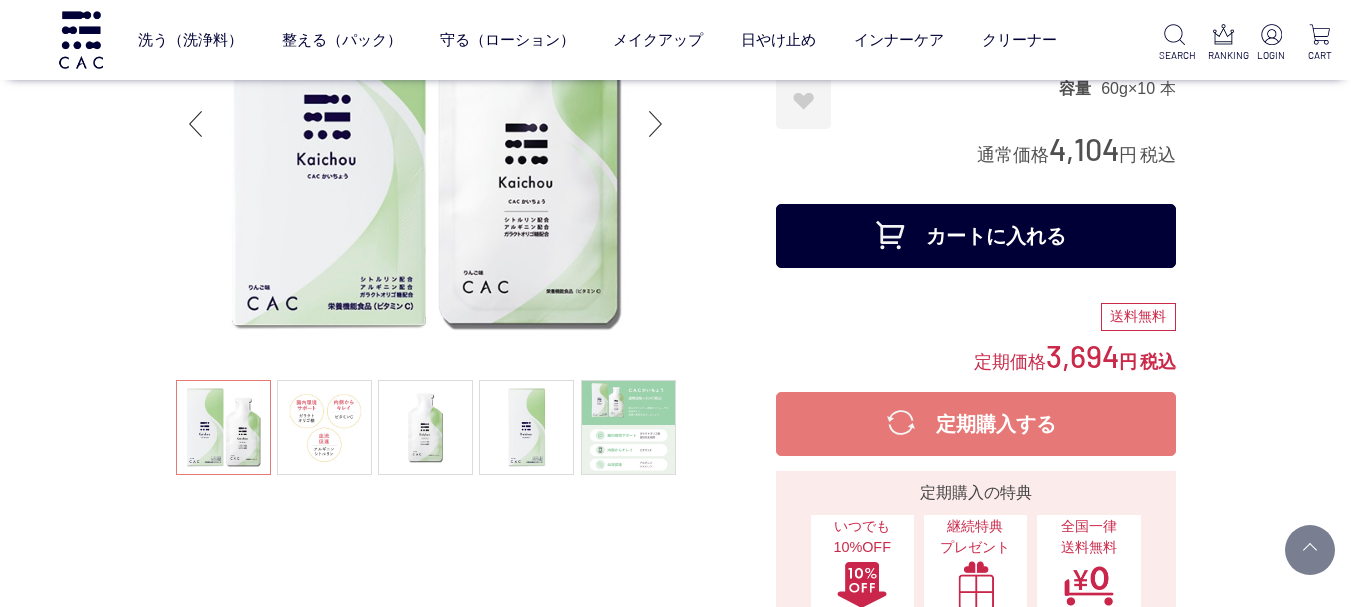 click at bounding box center (656, 124) 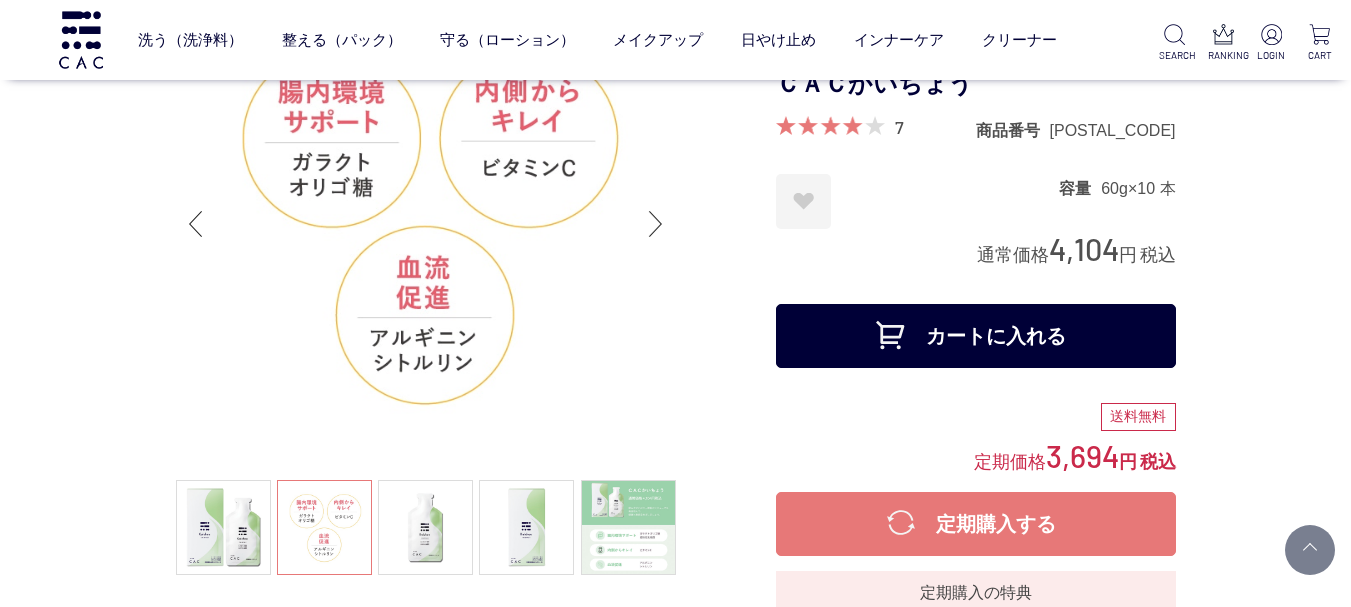 scroll, scrollTop: 200, scrollLeft: 0, axis: vertical 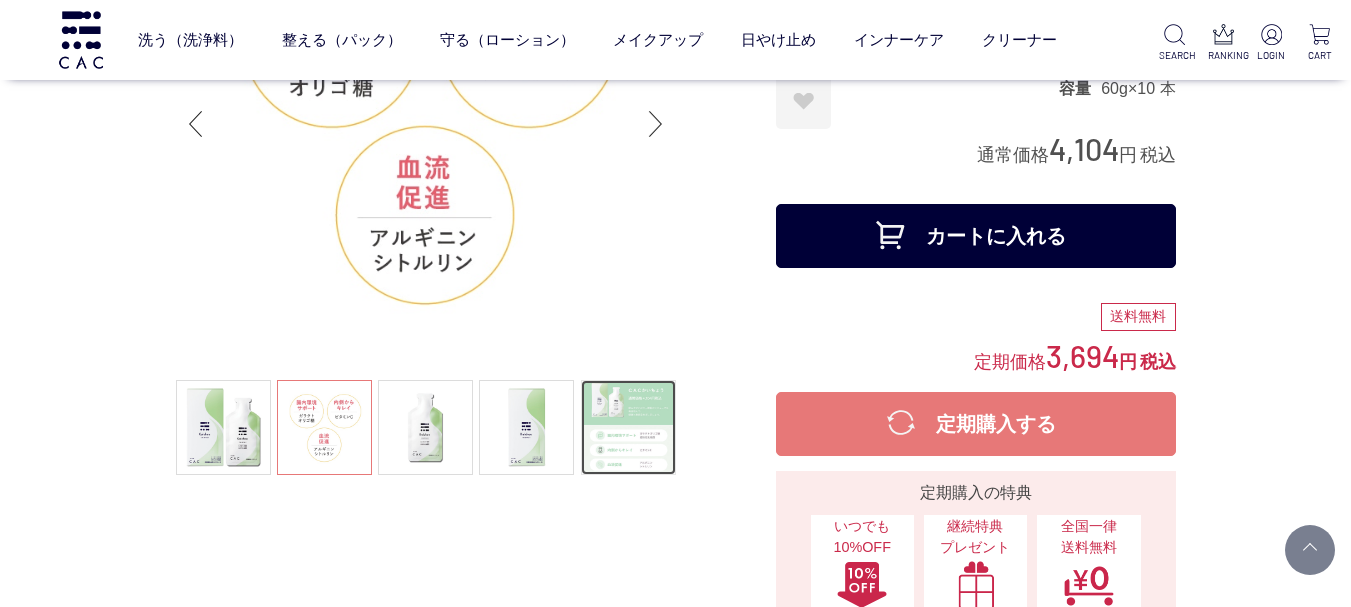 click at bounding box center (628, 427) 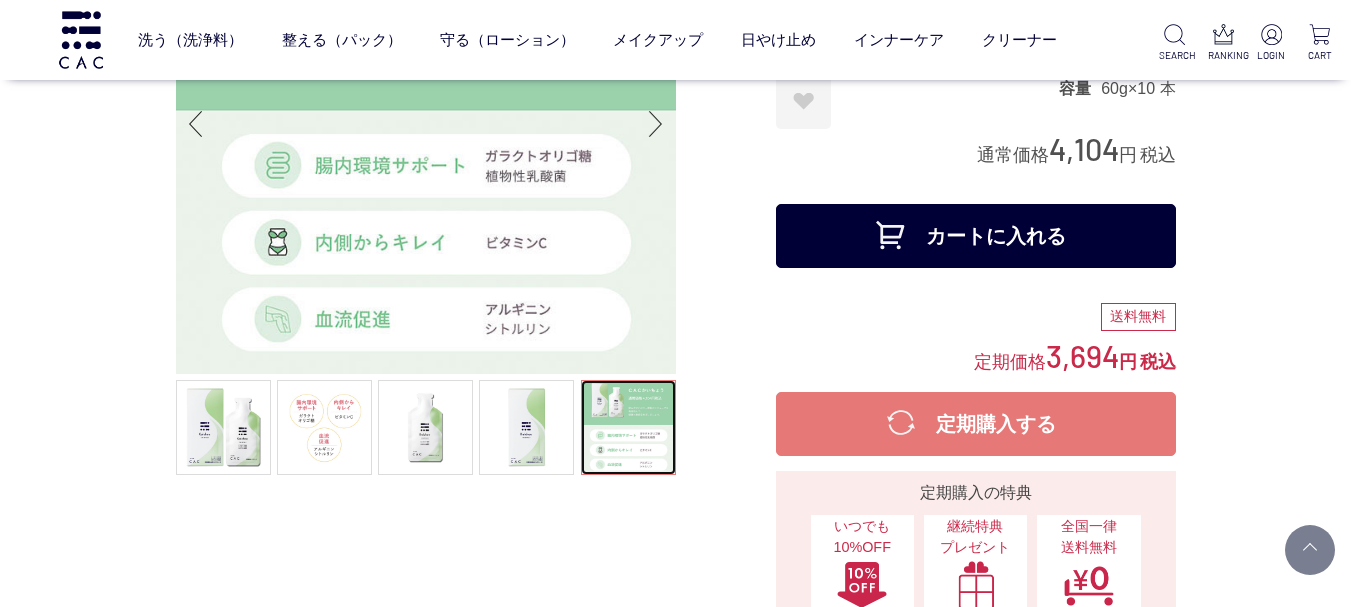 scroll, scrollTop: 100, scrollLeft: 0, axis: vertical 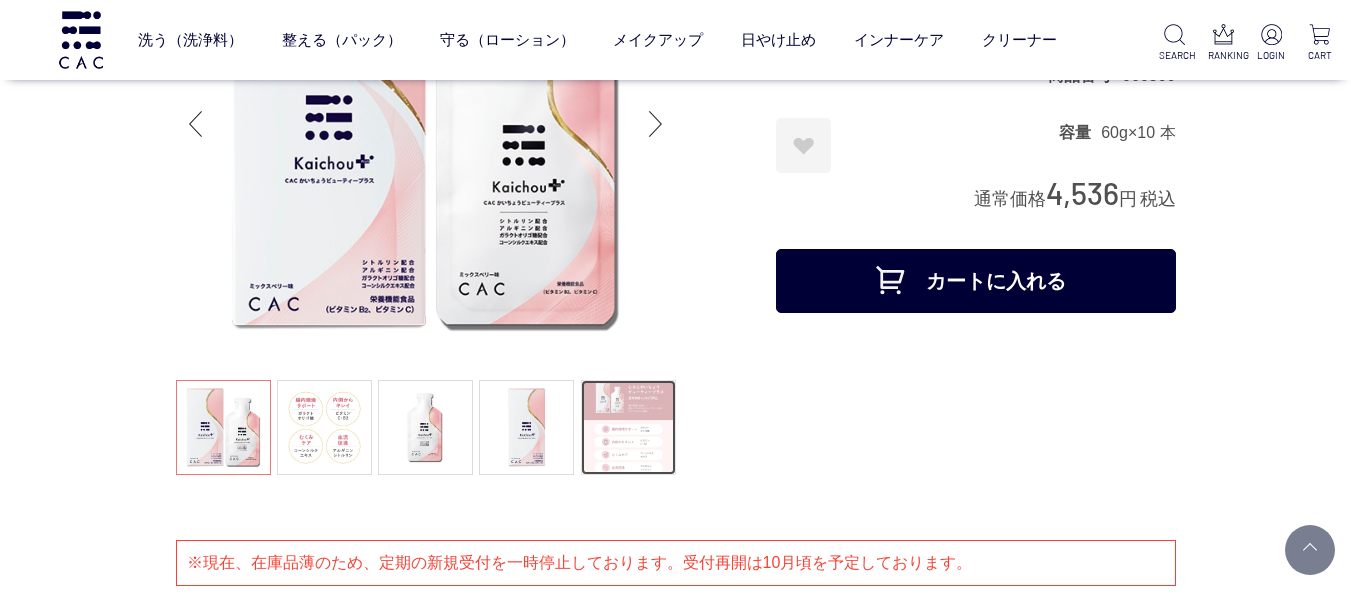 click at bounding box center (628, 427) 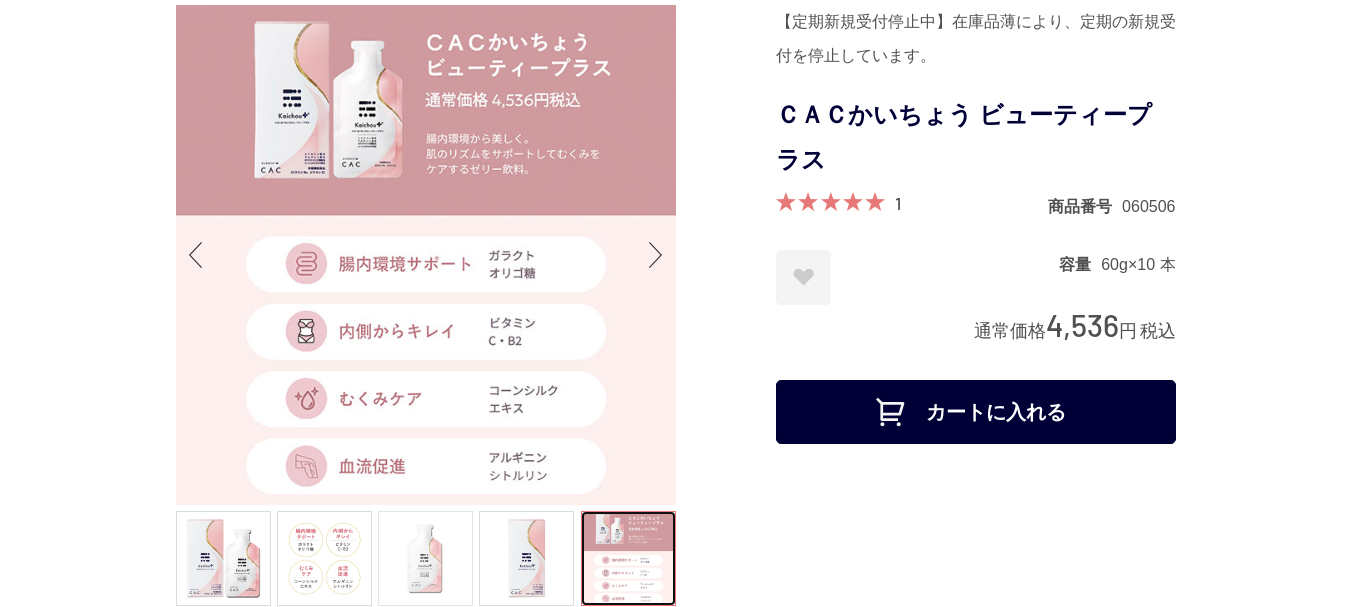 scroll, scrollTop: 100, scrollLeft: 0, axis: vertical 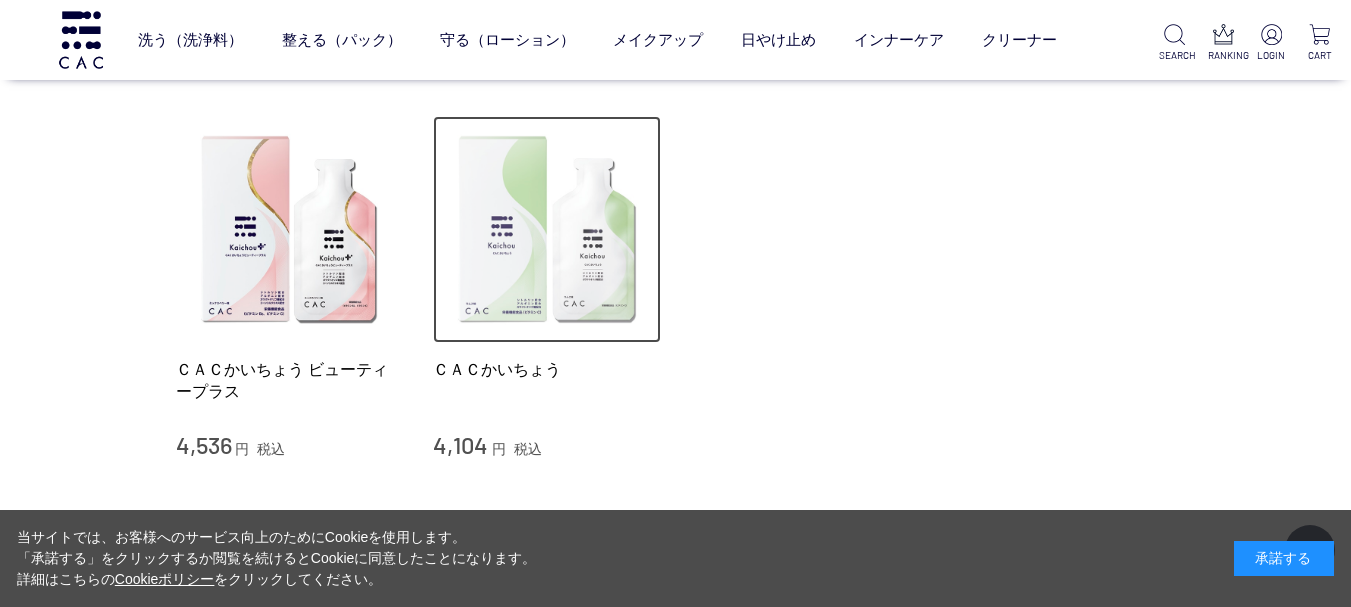 click at bounding box center [547, 230] 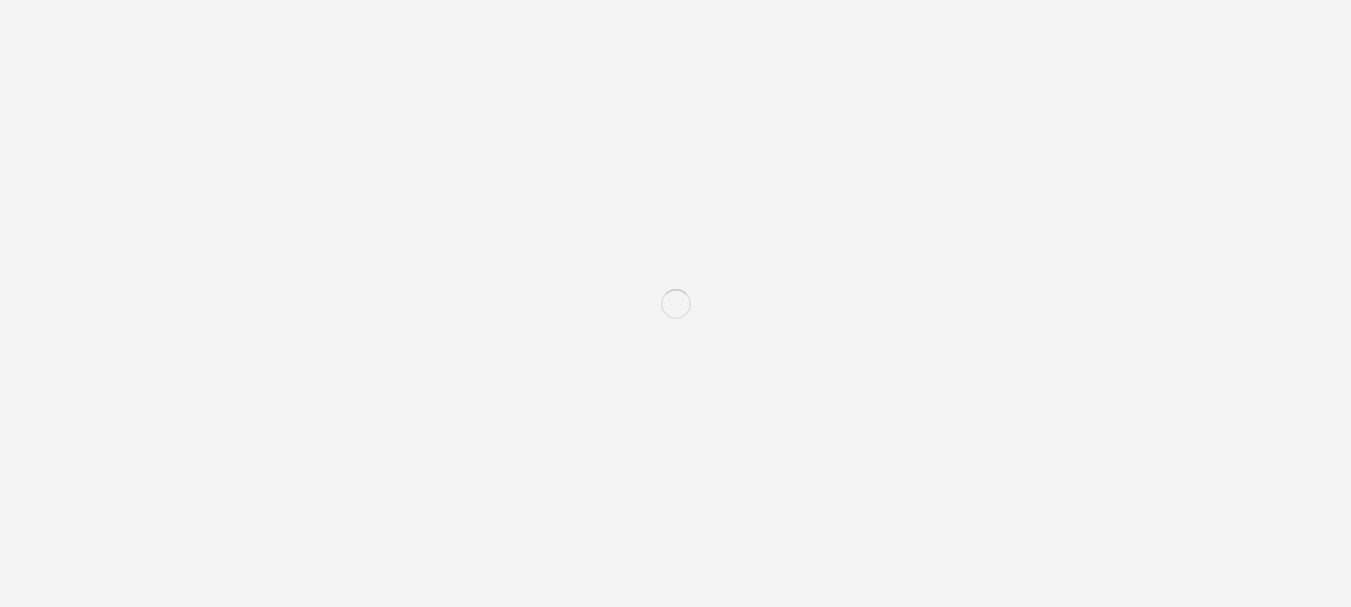 scroll, scrollTop: 0, scrollLeft: 0, axis: both 